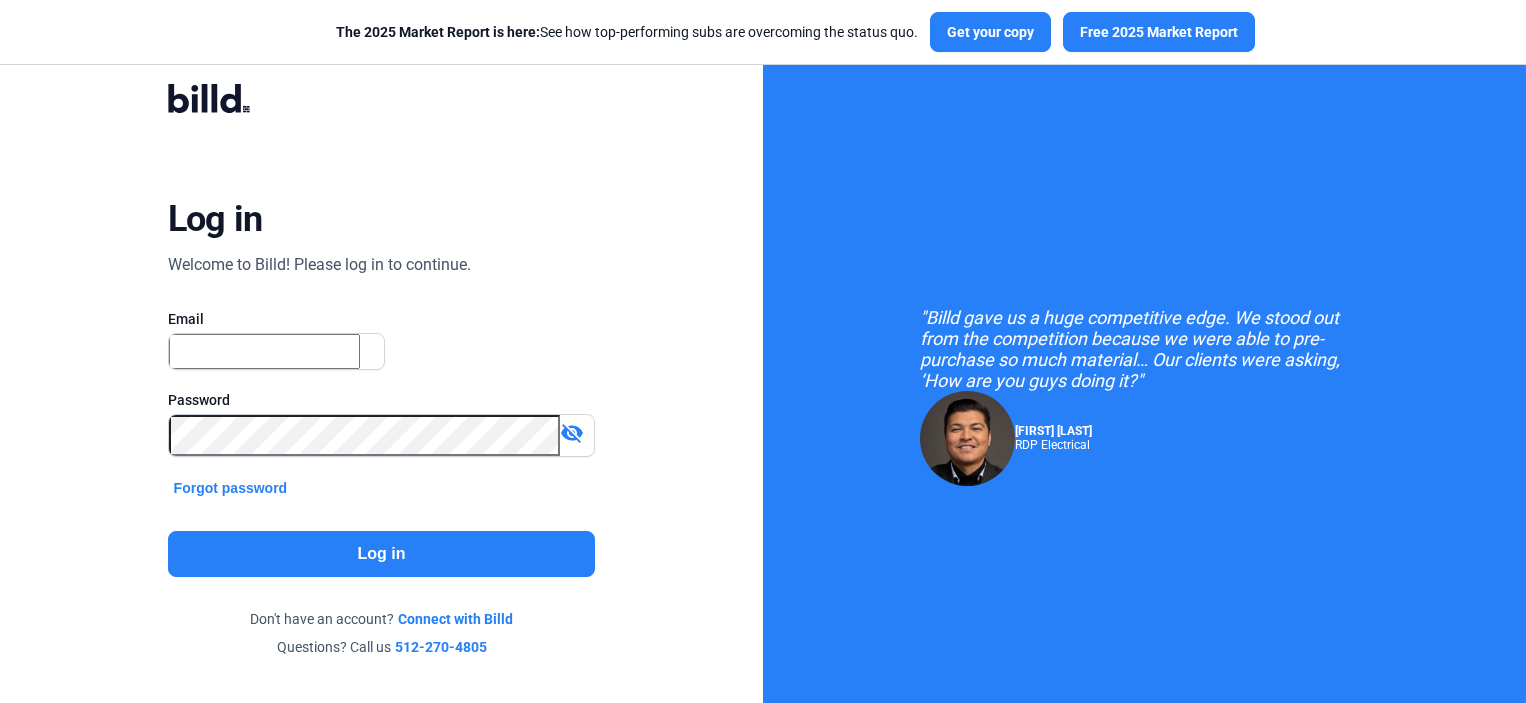 scroll, scrollTop: 0, scrollLeft: 0, axis: both 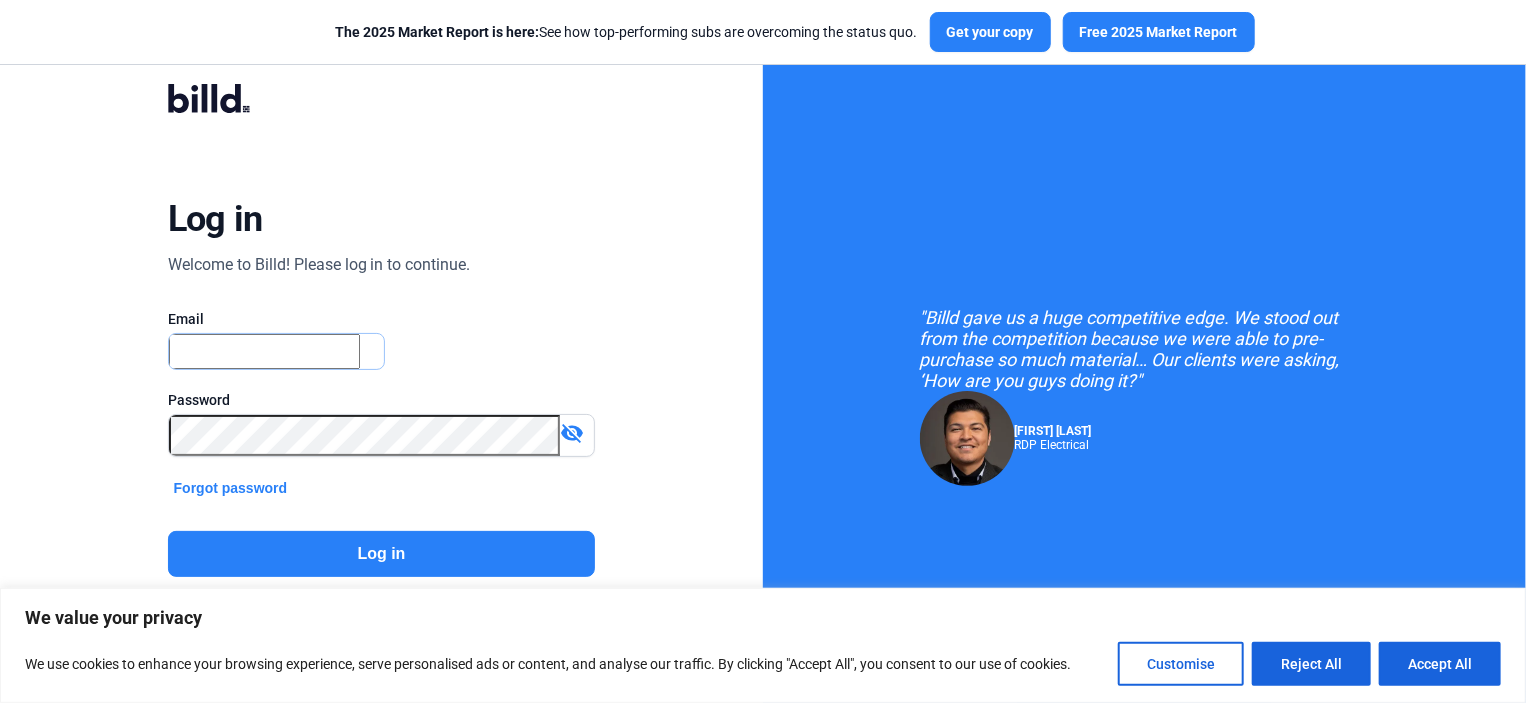 click at bounding box center (264, 351) 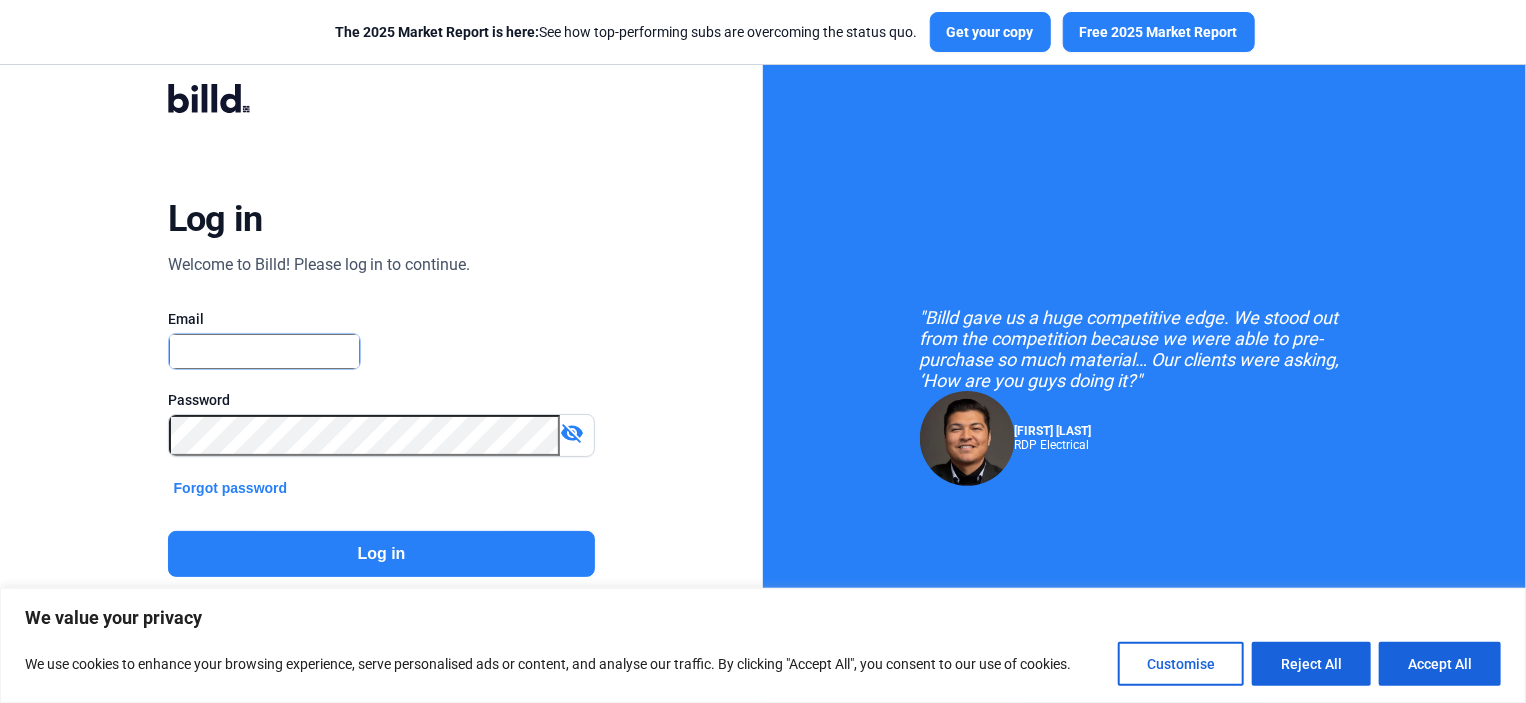 type on "[USERNAME]@[DOMAIN].com" 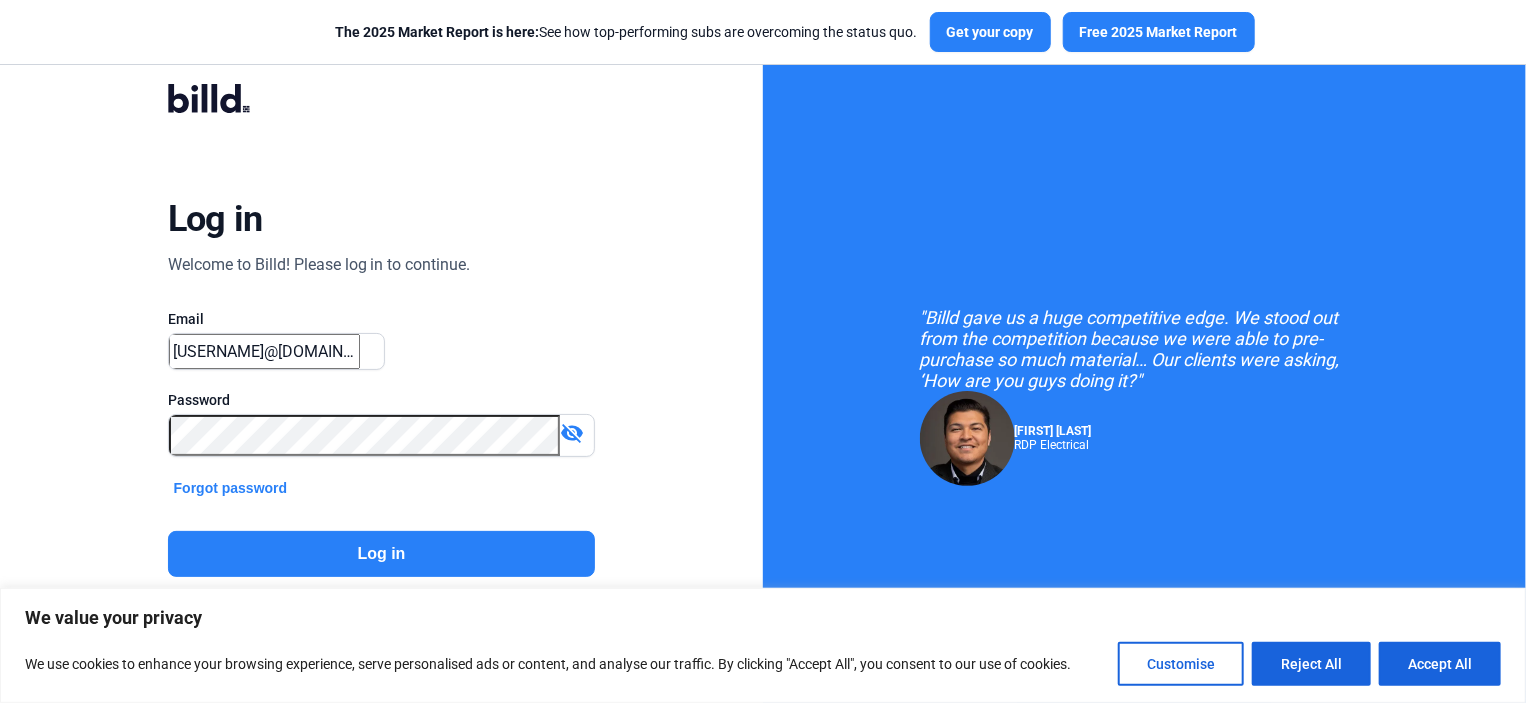 click on "Log in" at bounding box center (382, 554) 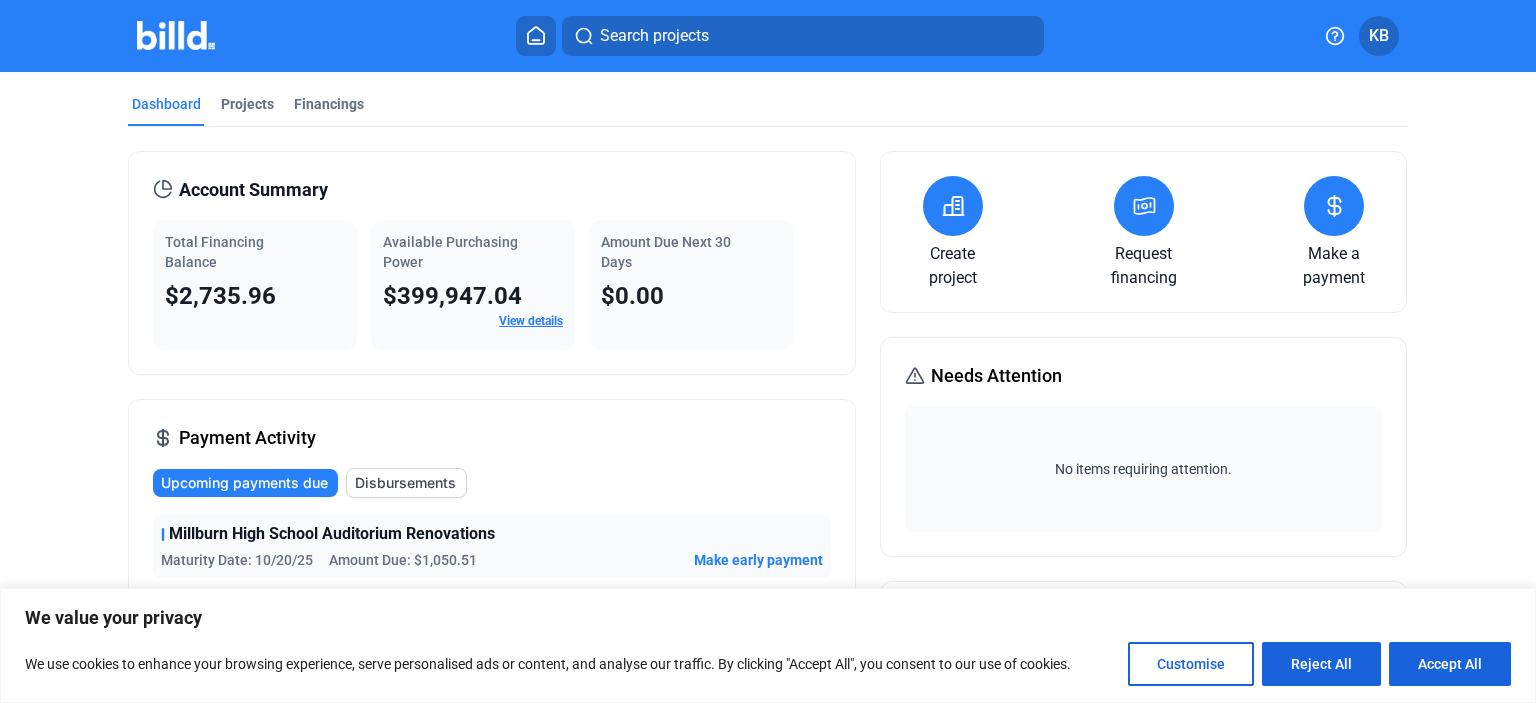 click on "close" at bounding box center (1193, 719) 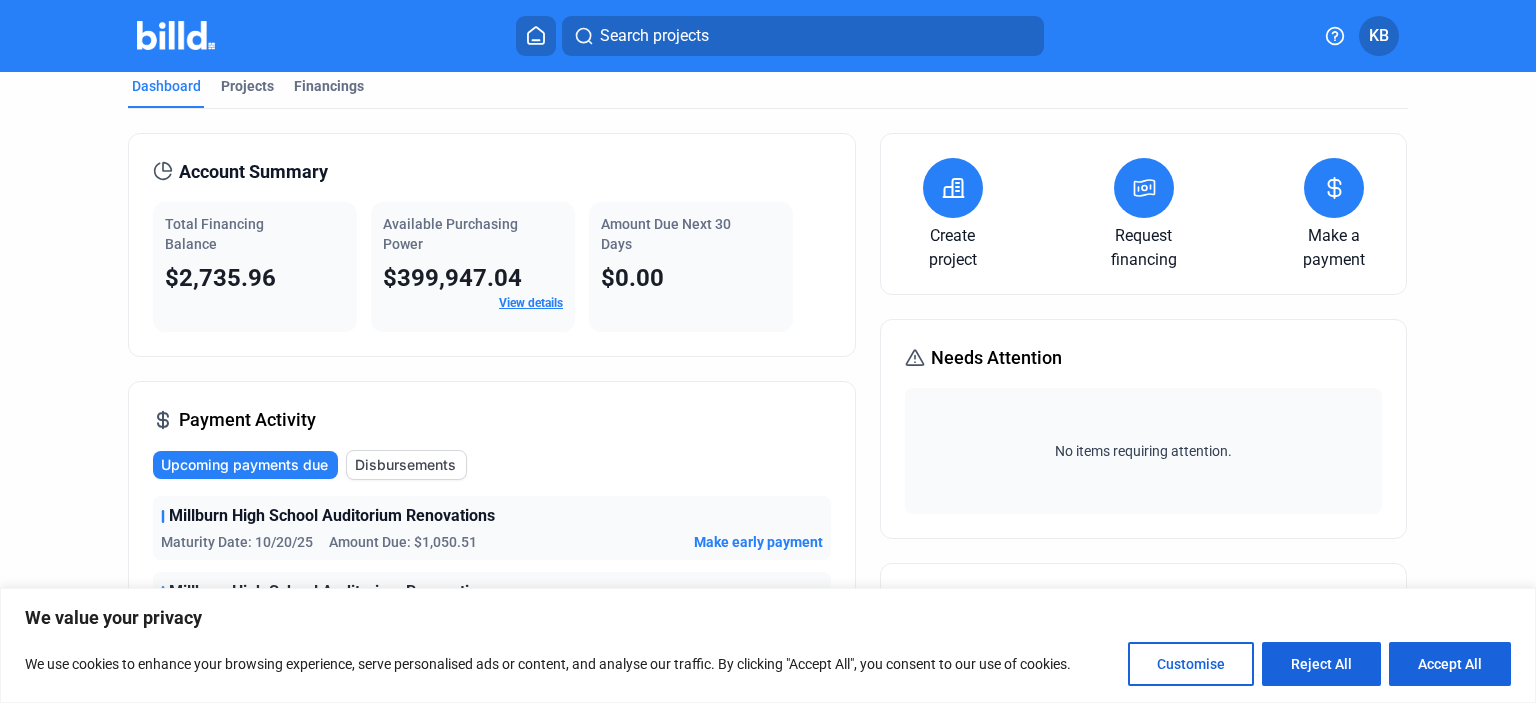scroll, scrollTop: 0, scrollLeft: 0, axis: both 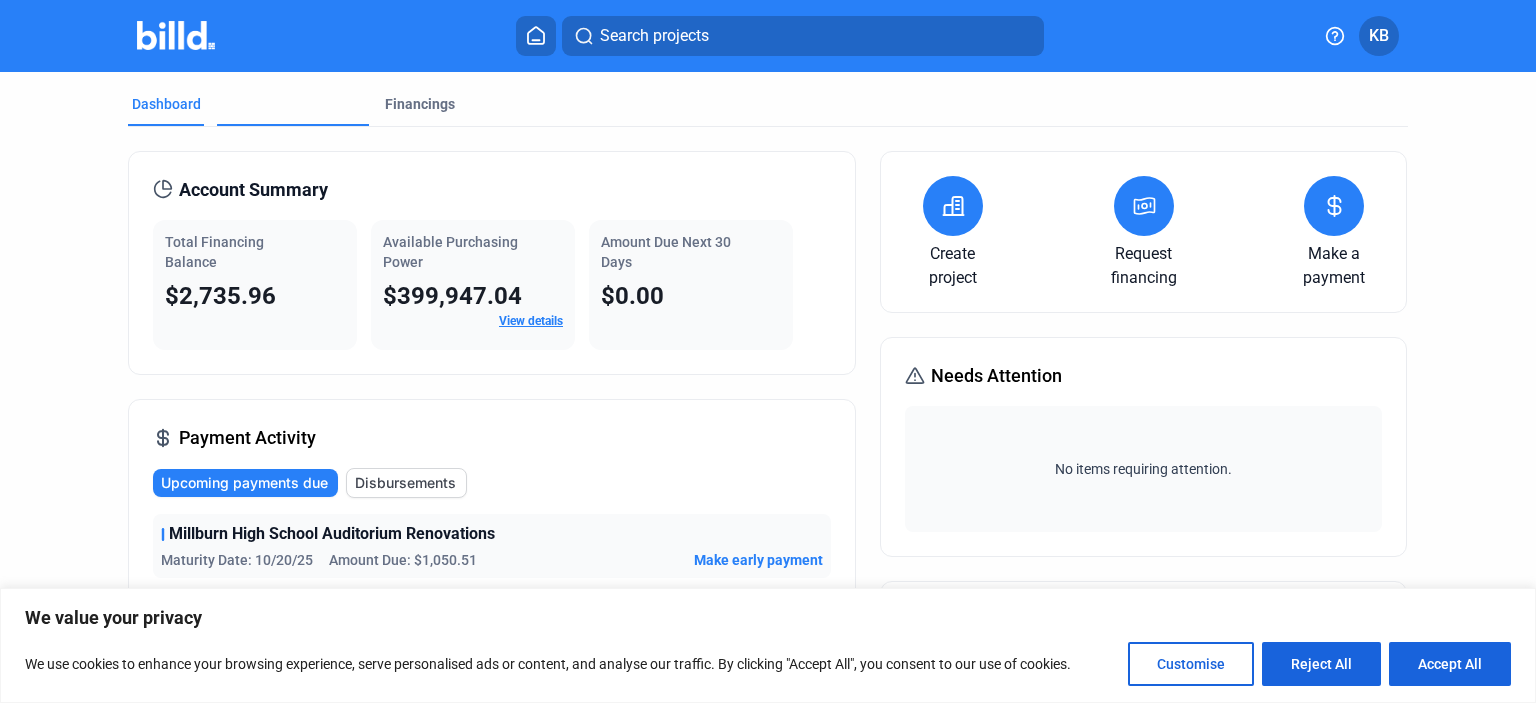 click on "Projects" at bounding box center [247, 180] 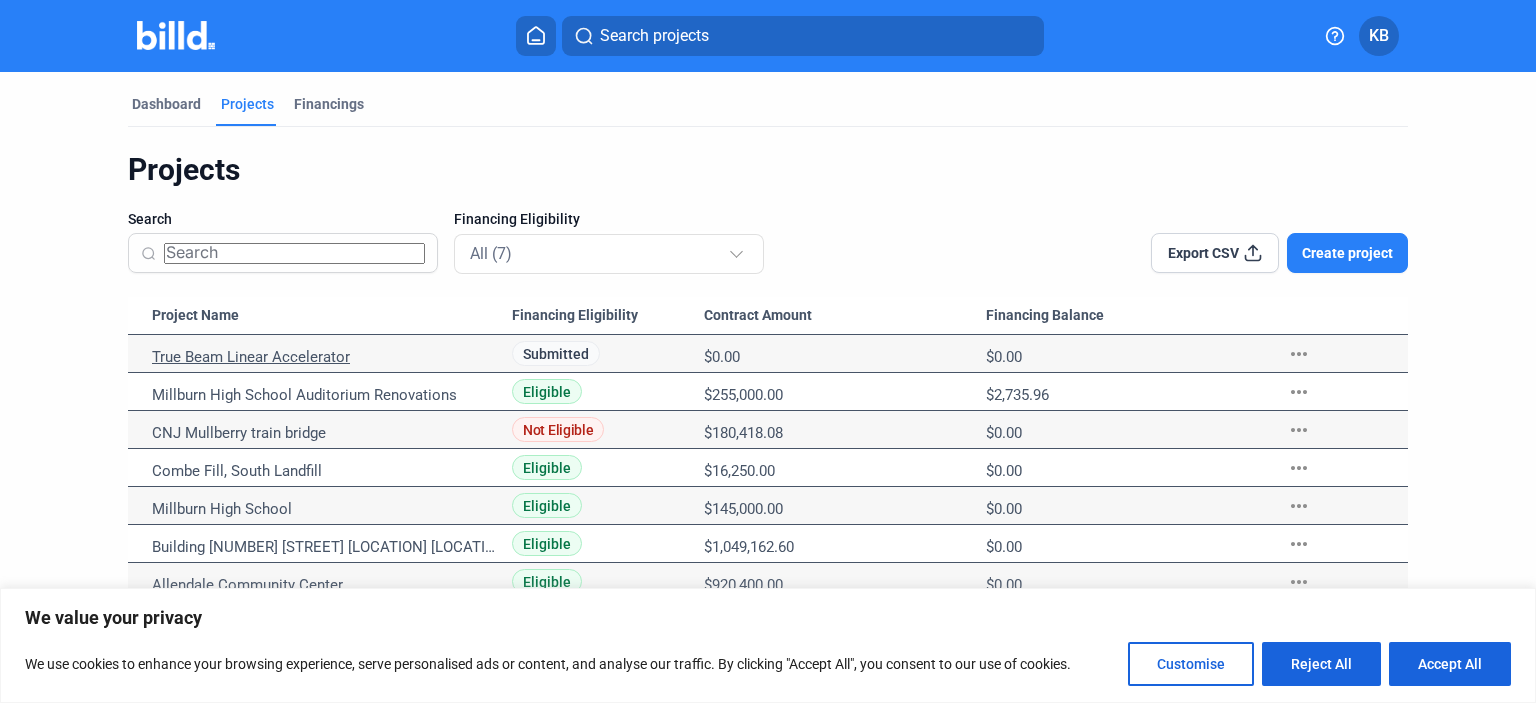 click on "True Beam Linear Accelerator" at bounding box center (325, 357) 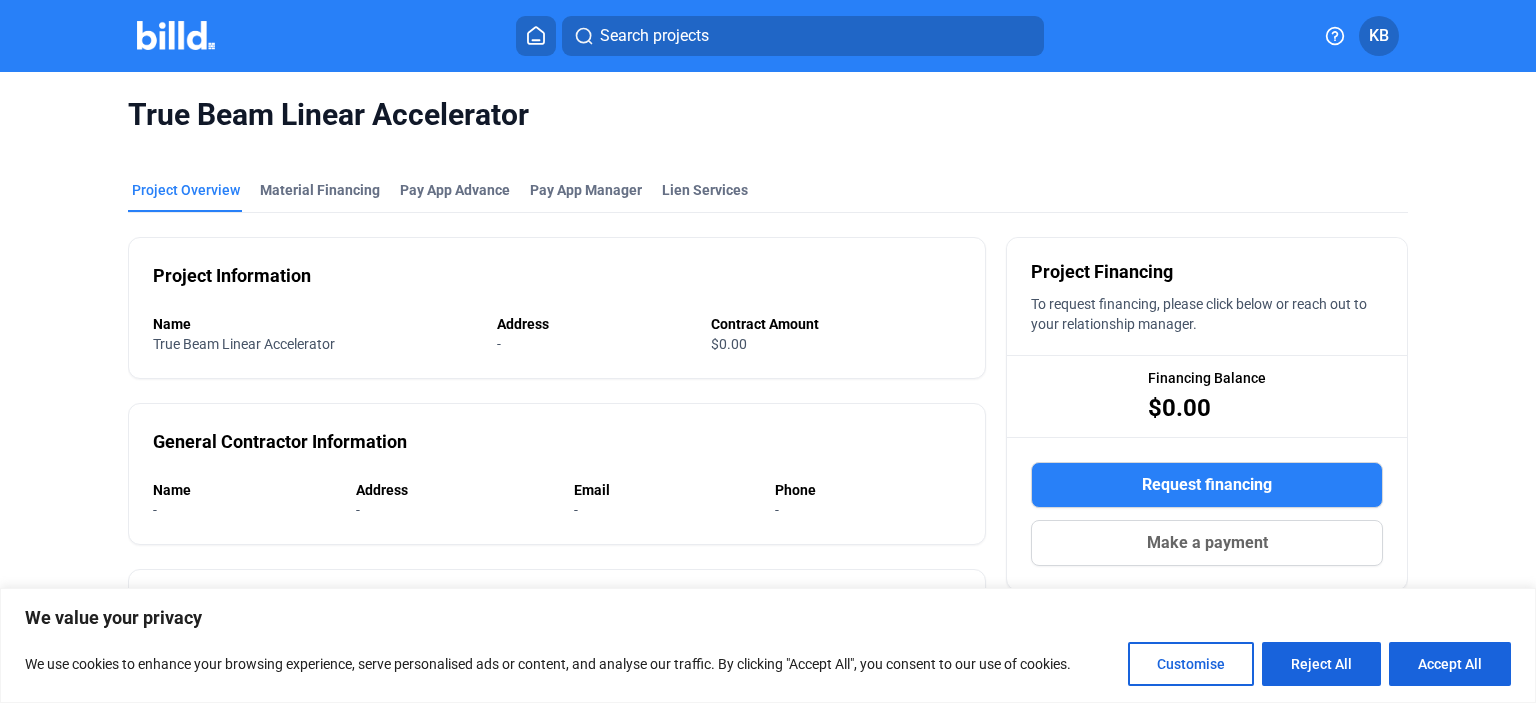 click on "Request financing" at bounding box center [1207, 485] 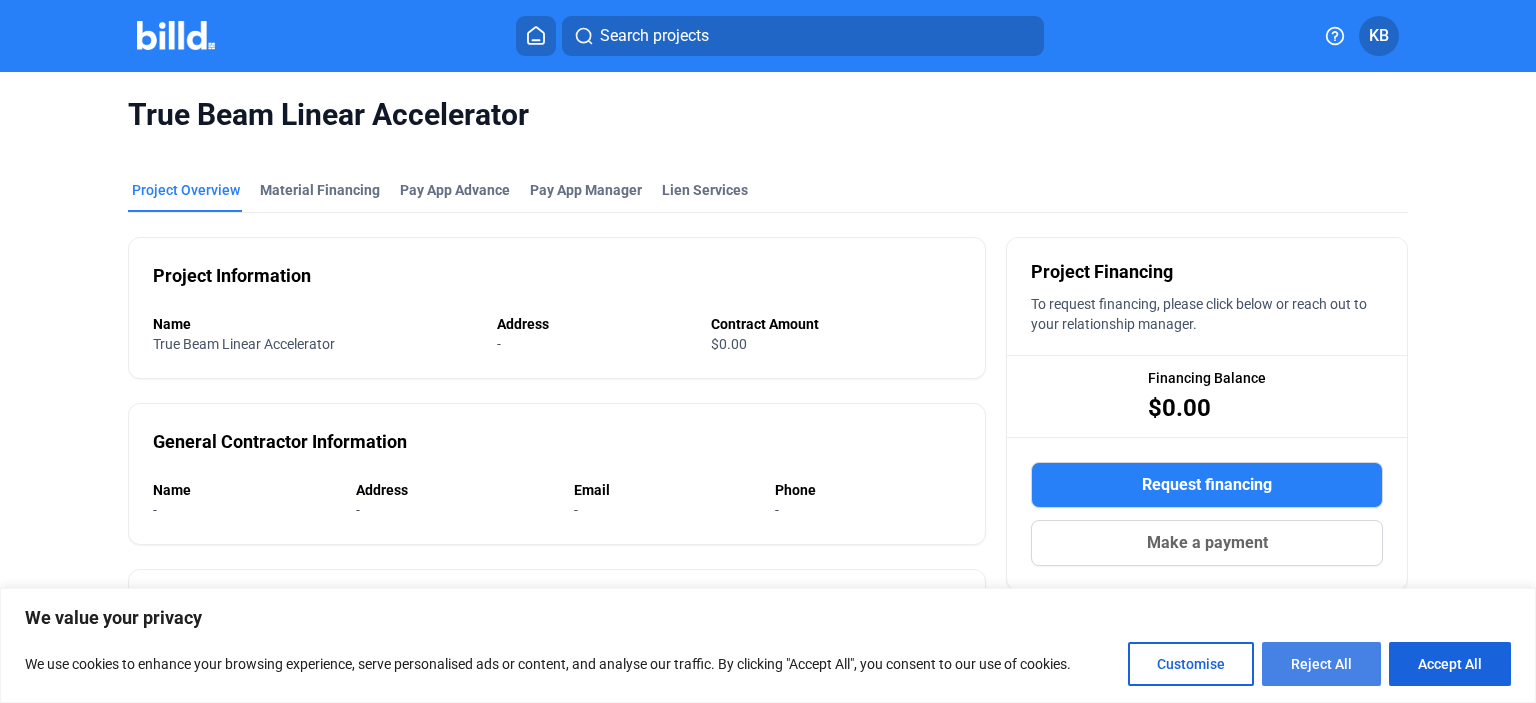 click on "Reject All" at bounding box center (1321, 664) 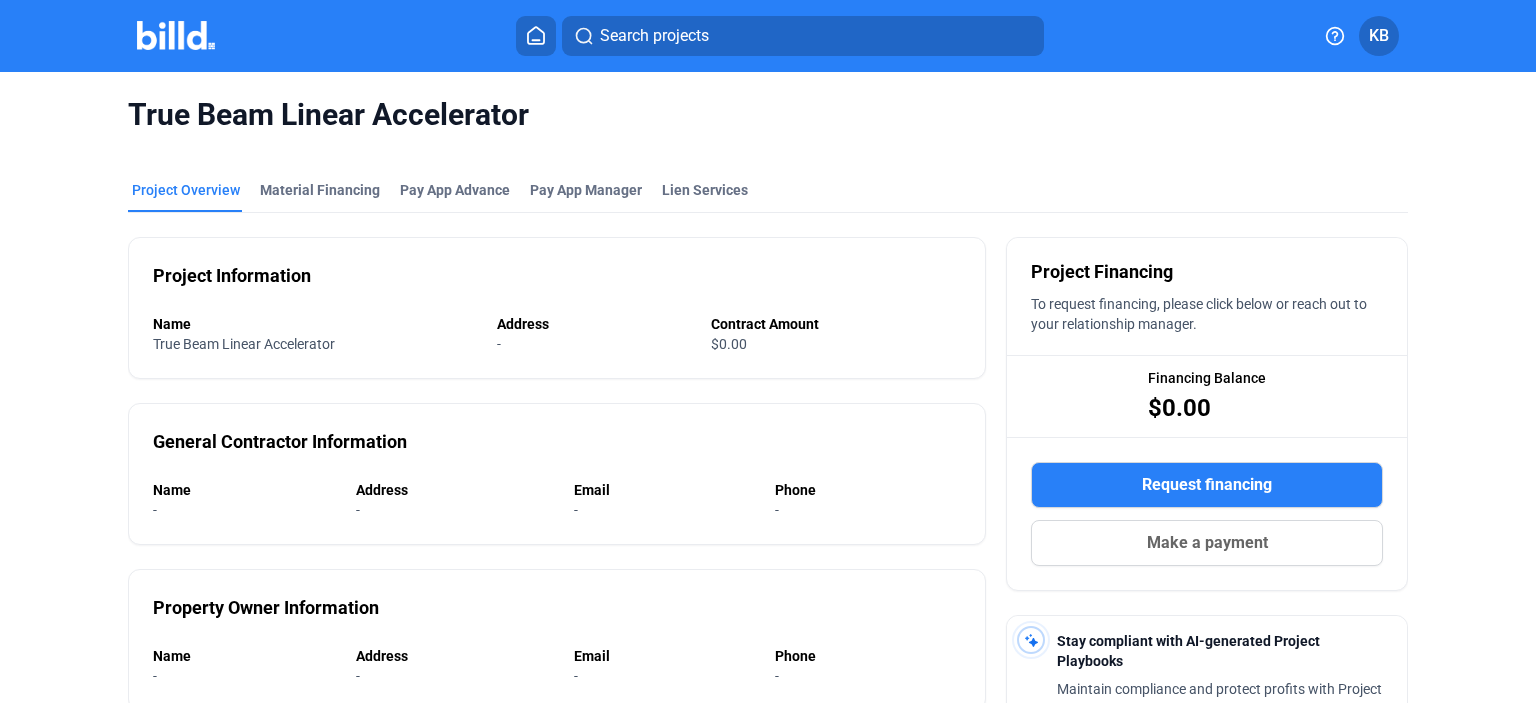 click on "Next" at bounding box center (912, 1194) 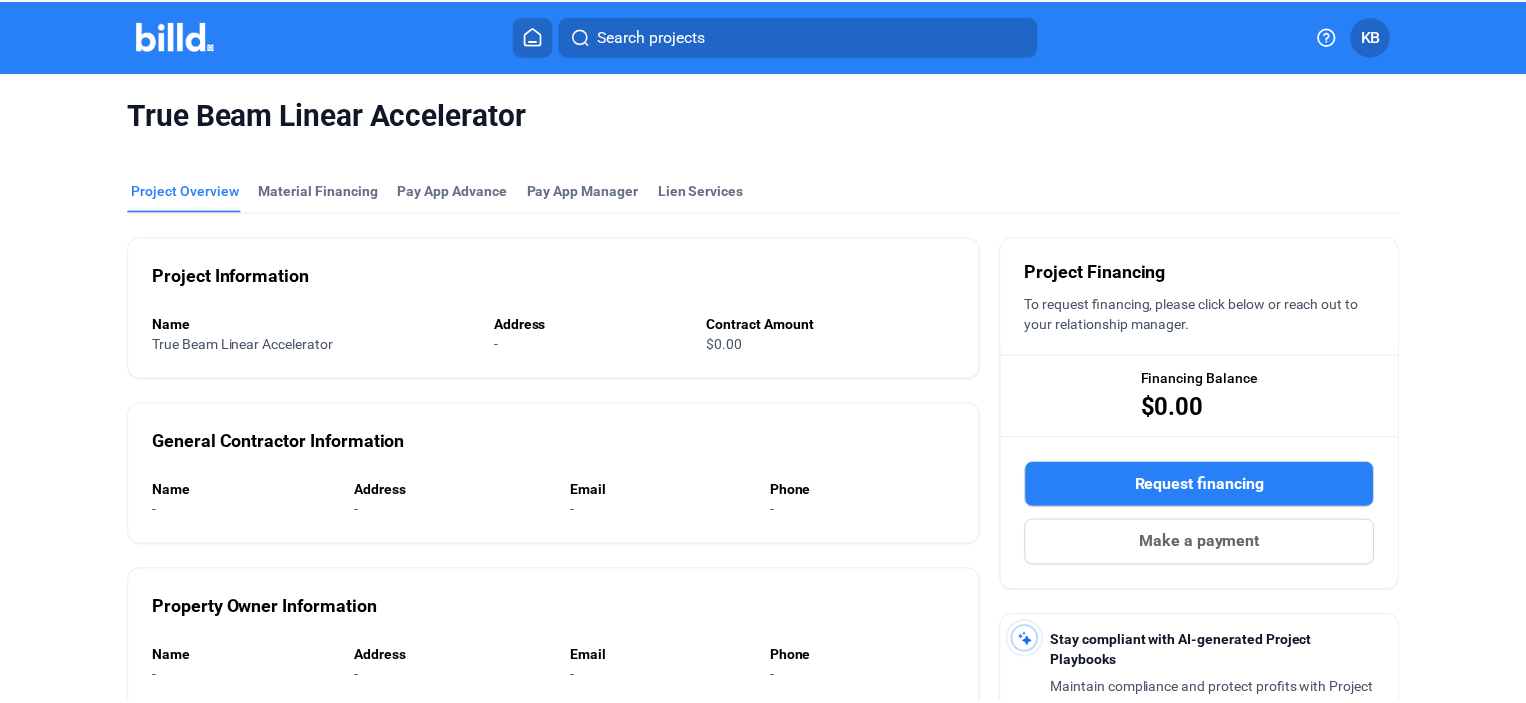 scroll, scrollTop: 4, scrollLeft: 0, axis: vertical 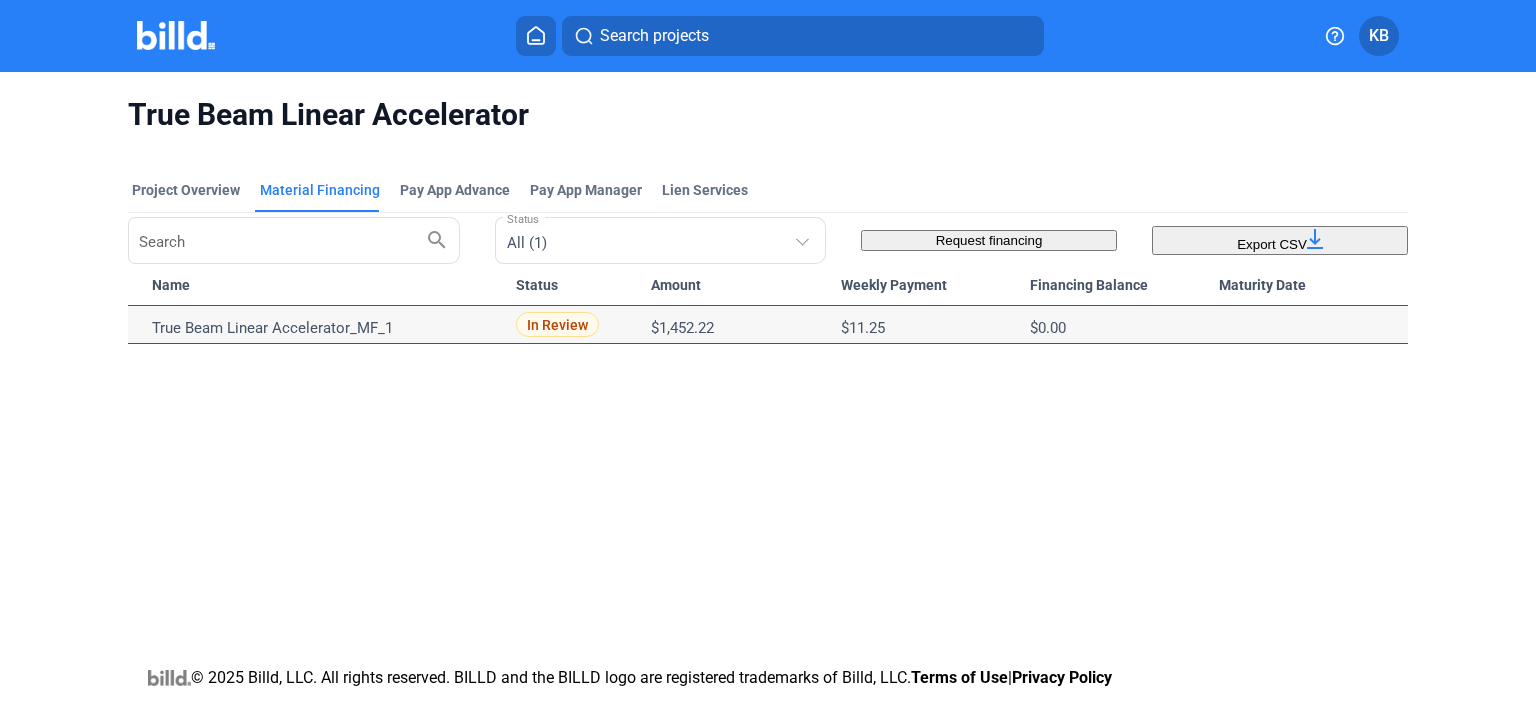 click on "Close" at bounding box center (316, 1020) 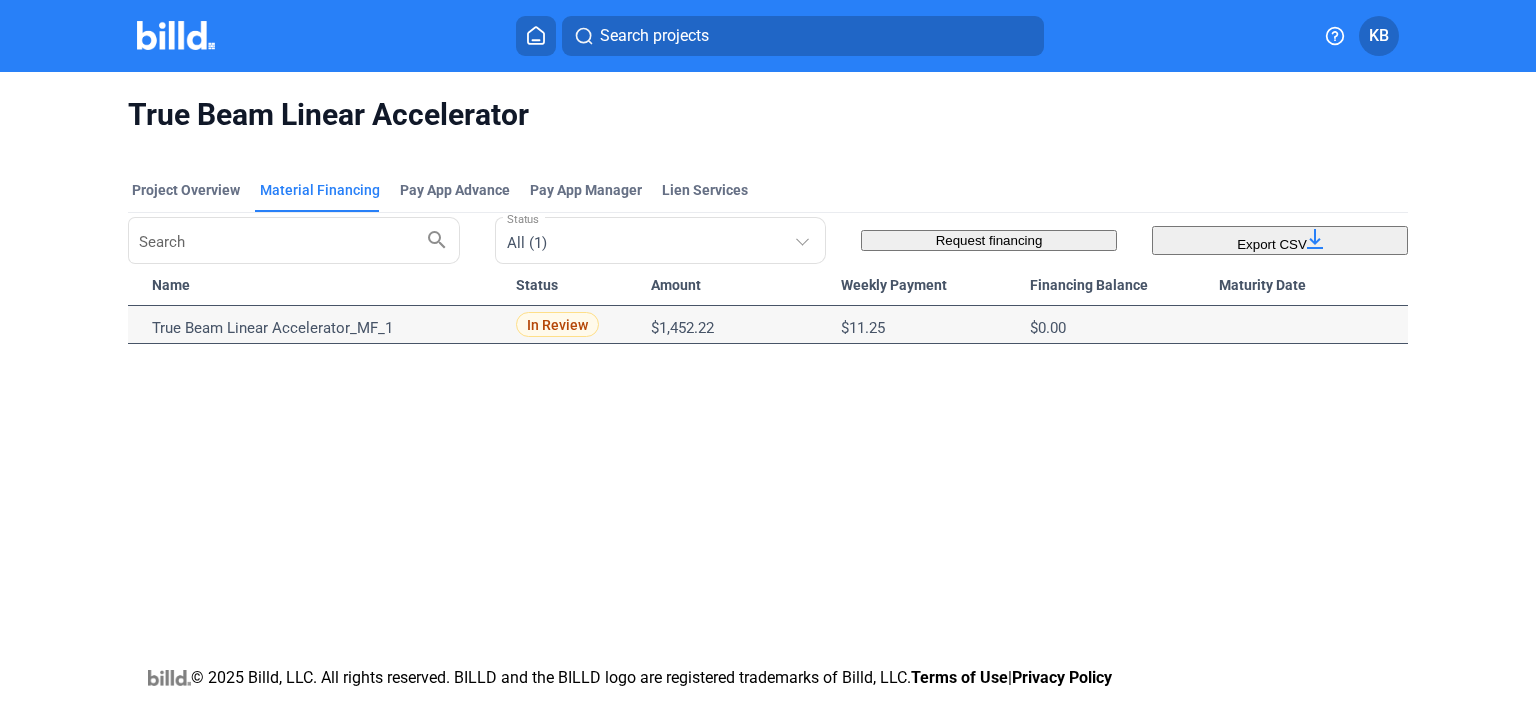 click on "KB" at bounding box center (1379, 36) 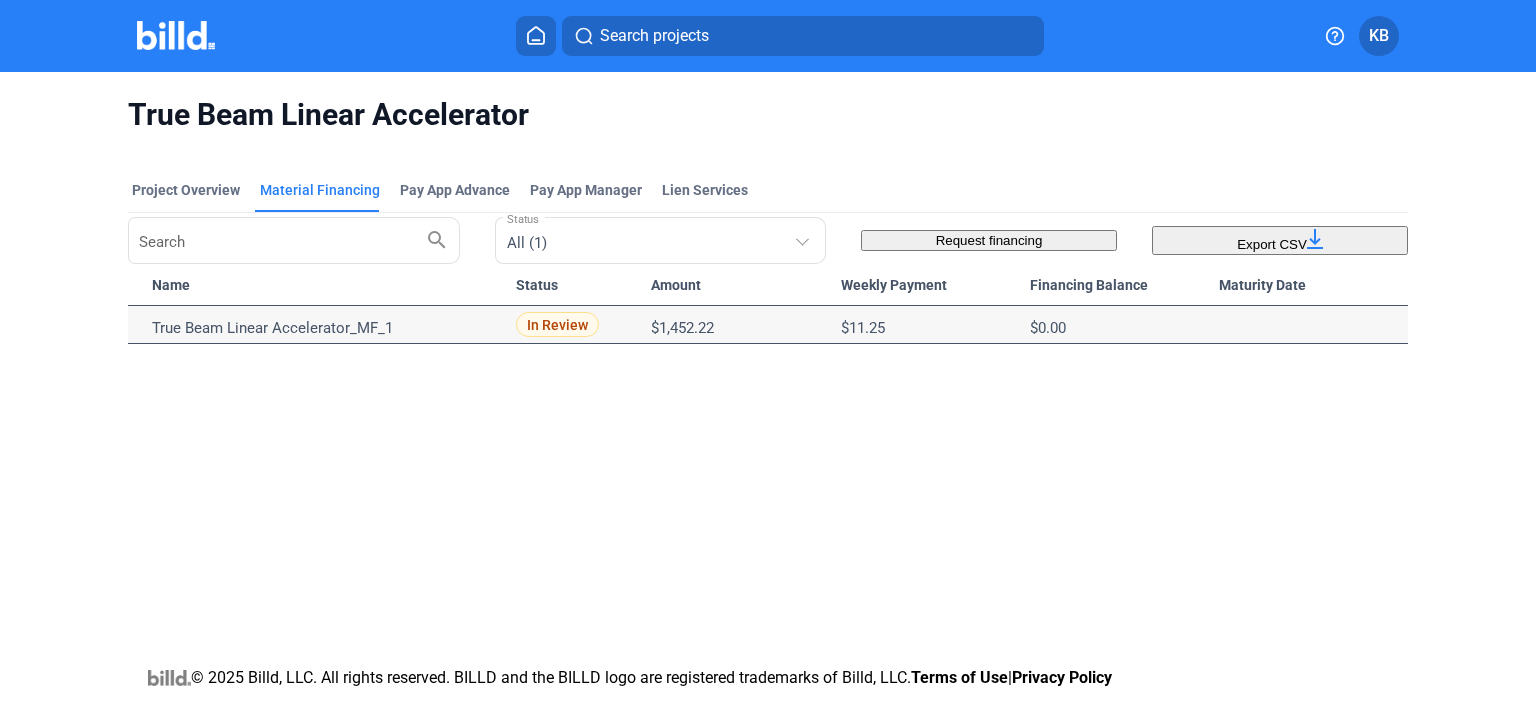 click on "Logout" at bounding box center (1273, 936) 